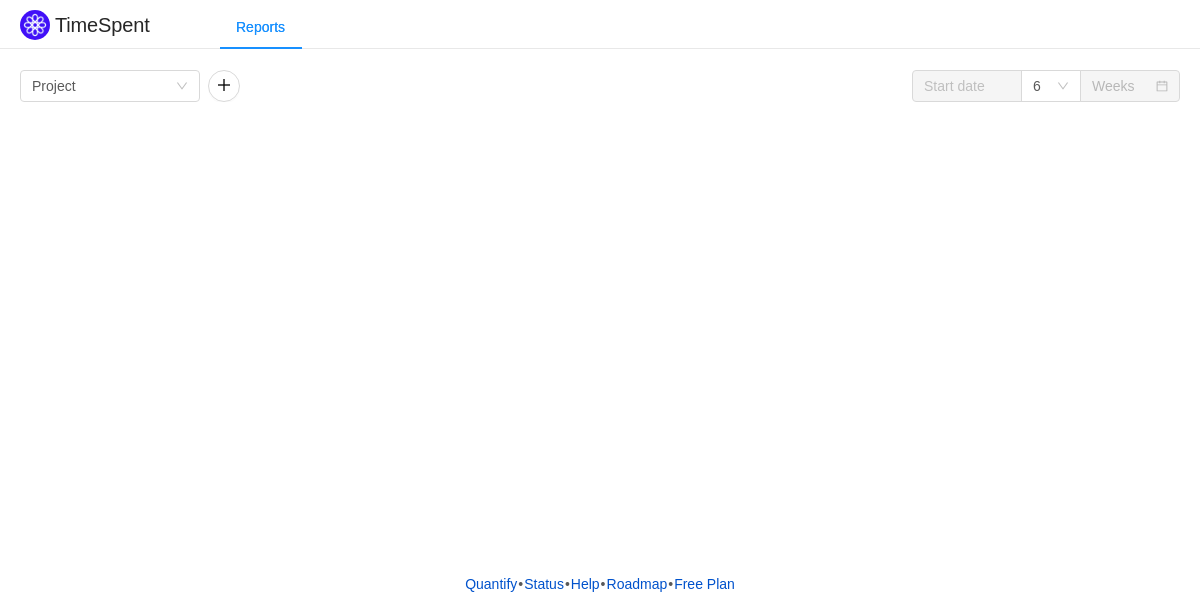 scroll, scrollTop: 0, scrollLeft: 0, axis: both 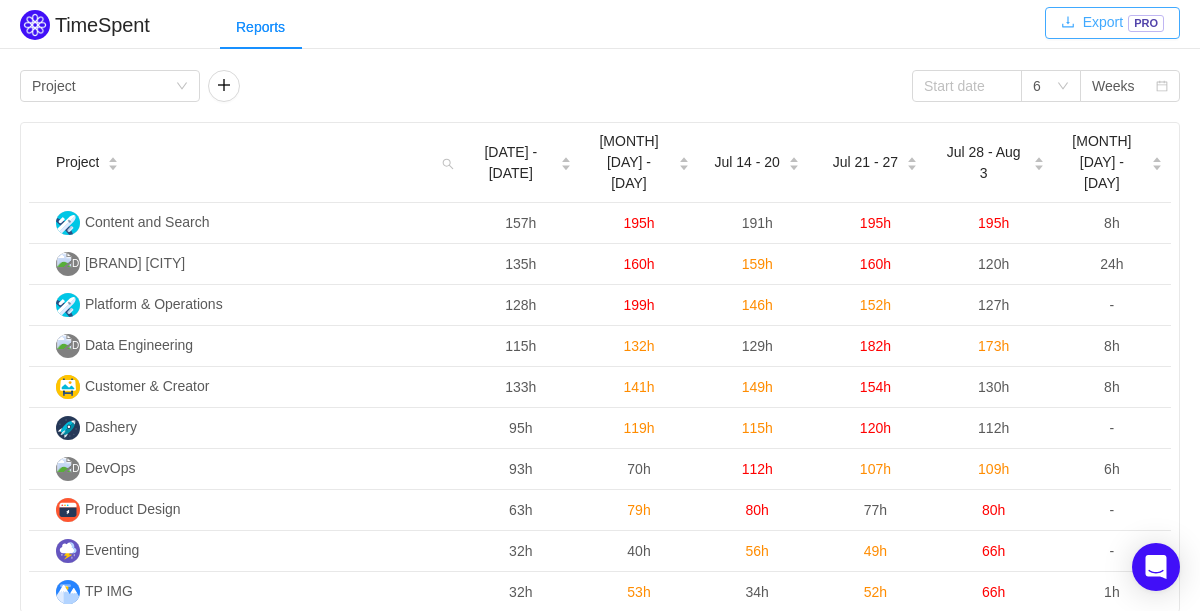 click on "Export PRO" at bounding box center [1112, 23] 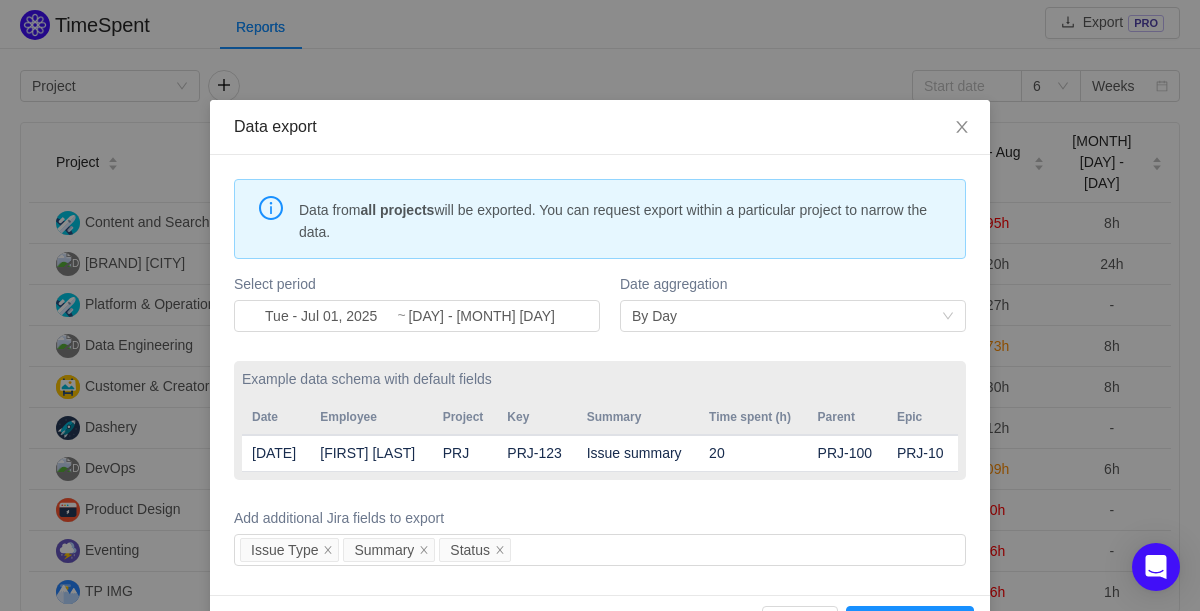scroll, scrollTop: 61, scrollLeft: 0, axis: vertical 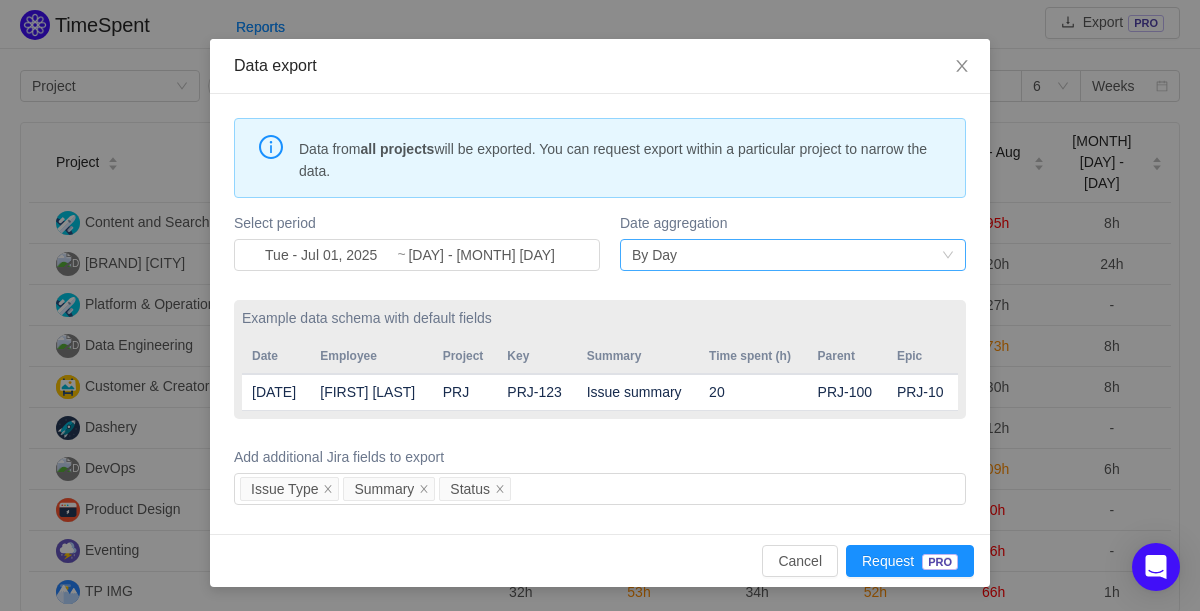 click on "By Day" at bounding box center [654, 255] 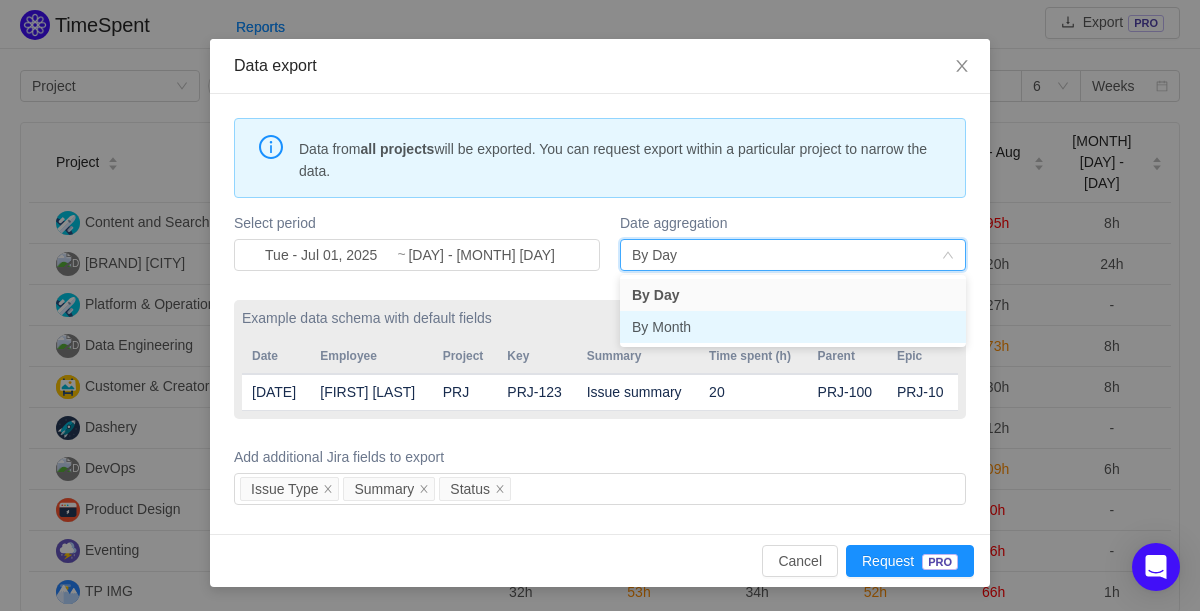 click on "By Month" at bounding box center [793, 327] 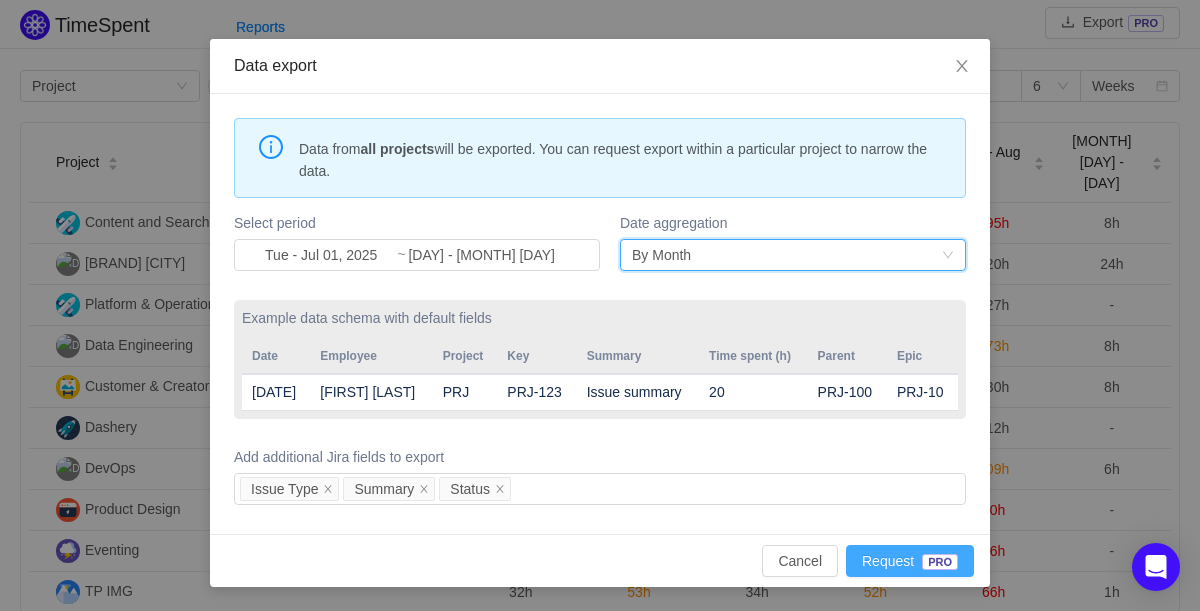 click on "Request PRO" at bounding box center [910, 561] 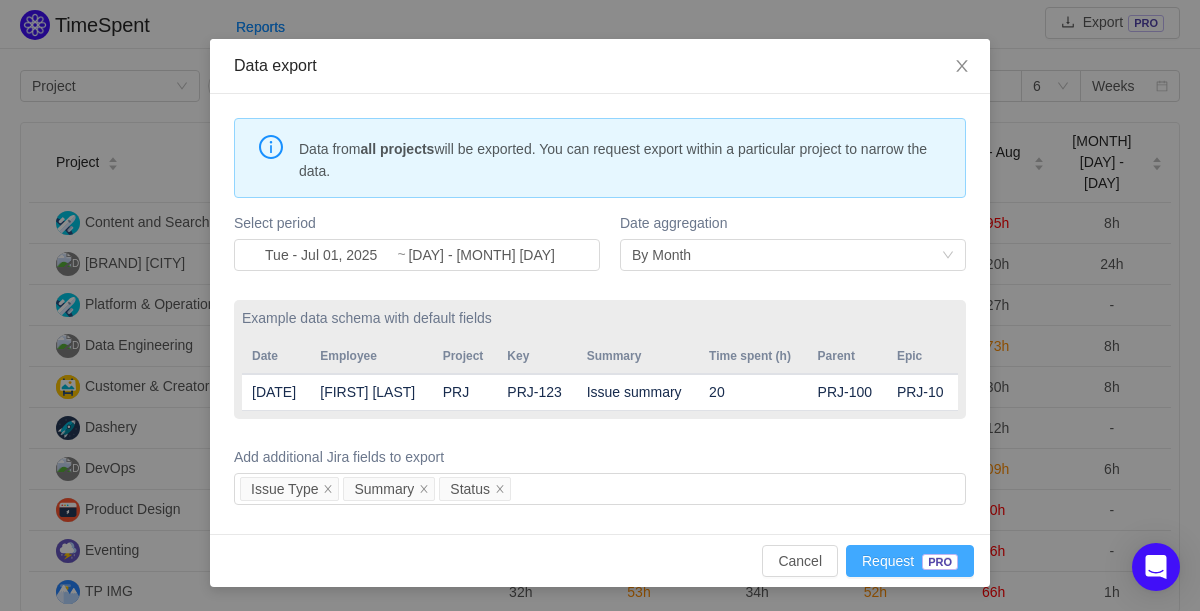 type 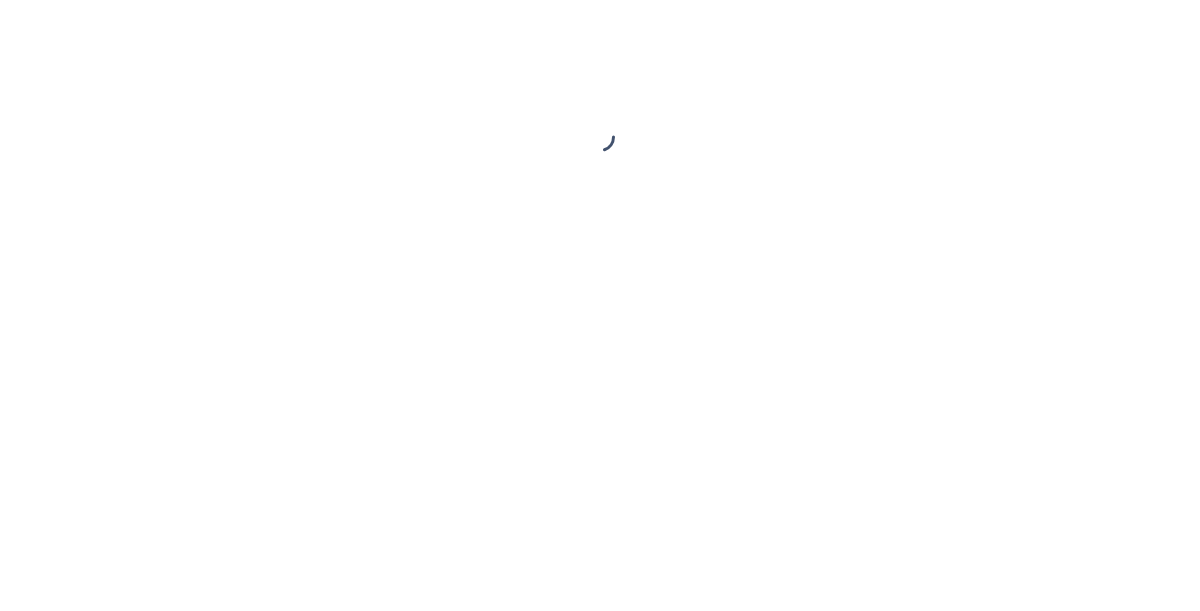scroll, scrollTop: 0, scrollLeft: 0, axis: both 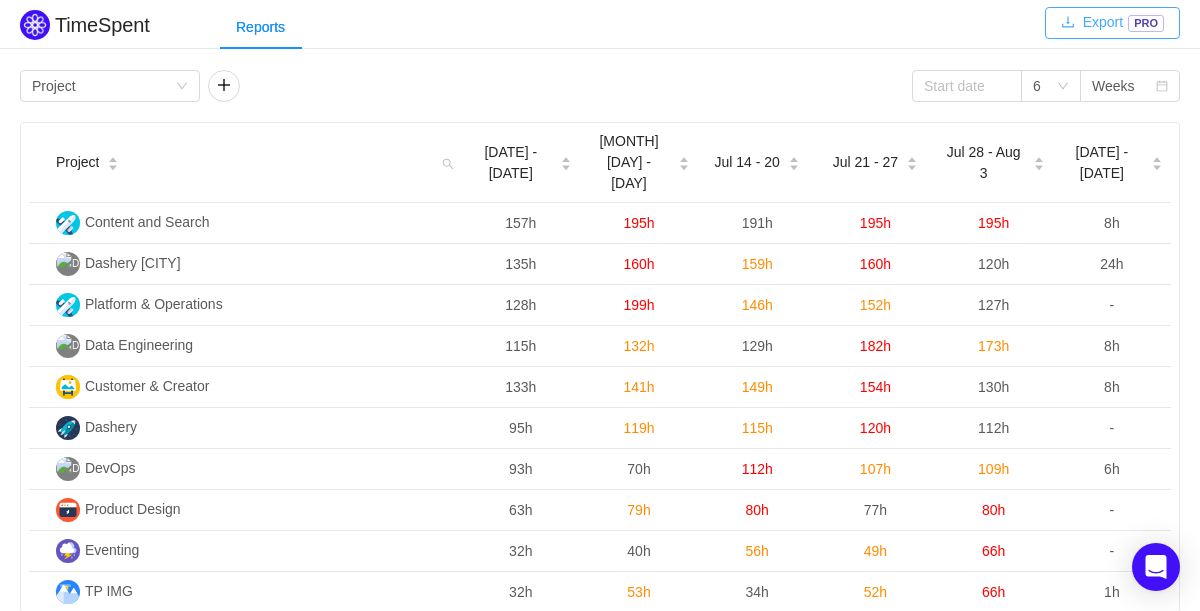 click on "Export PRO" at bounding box center [1112, 23] 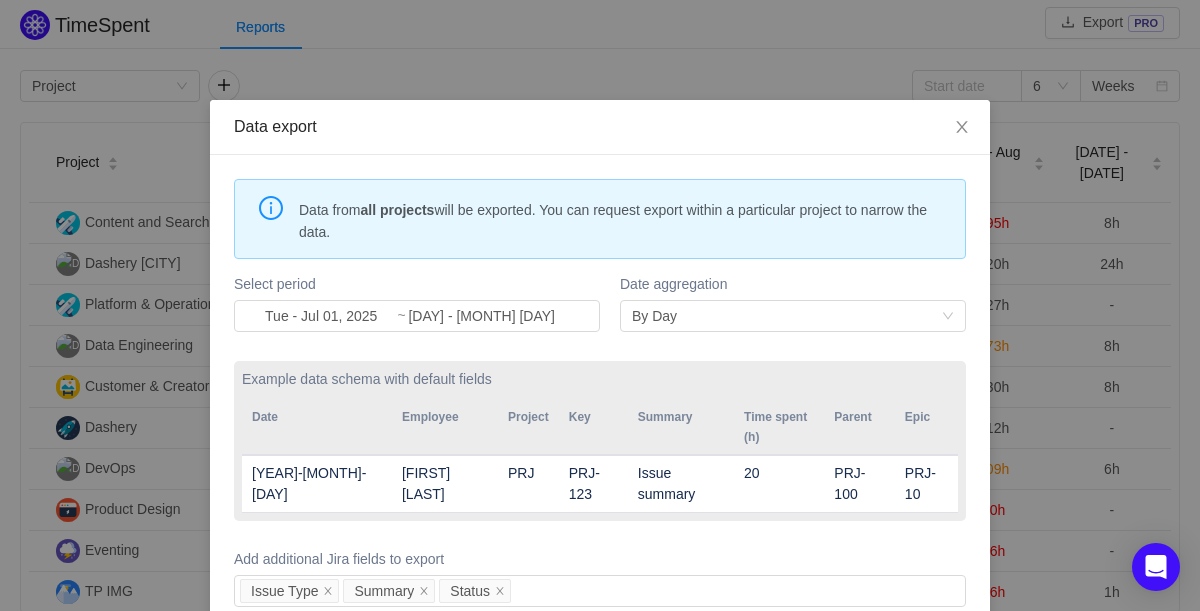 scroll, scrollTop: 61, scrollLeft: 0, axis: vertical 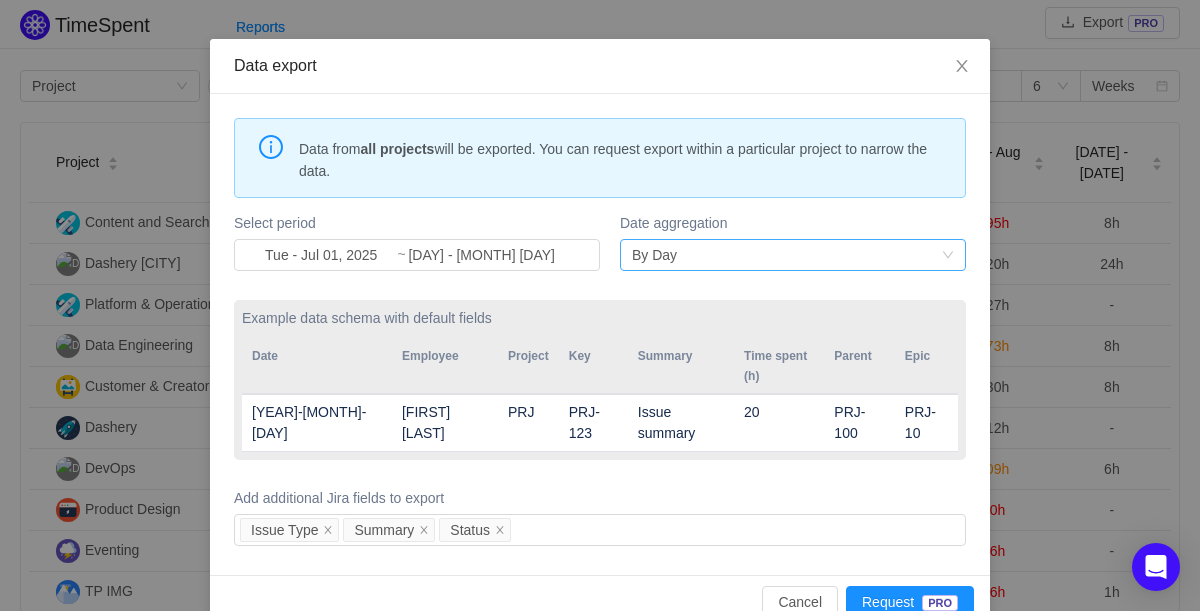 click on "By Day" at bounding box center [786, 255] 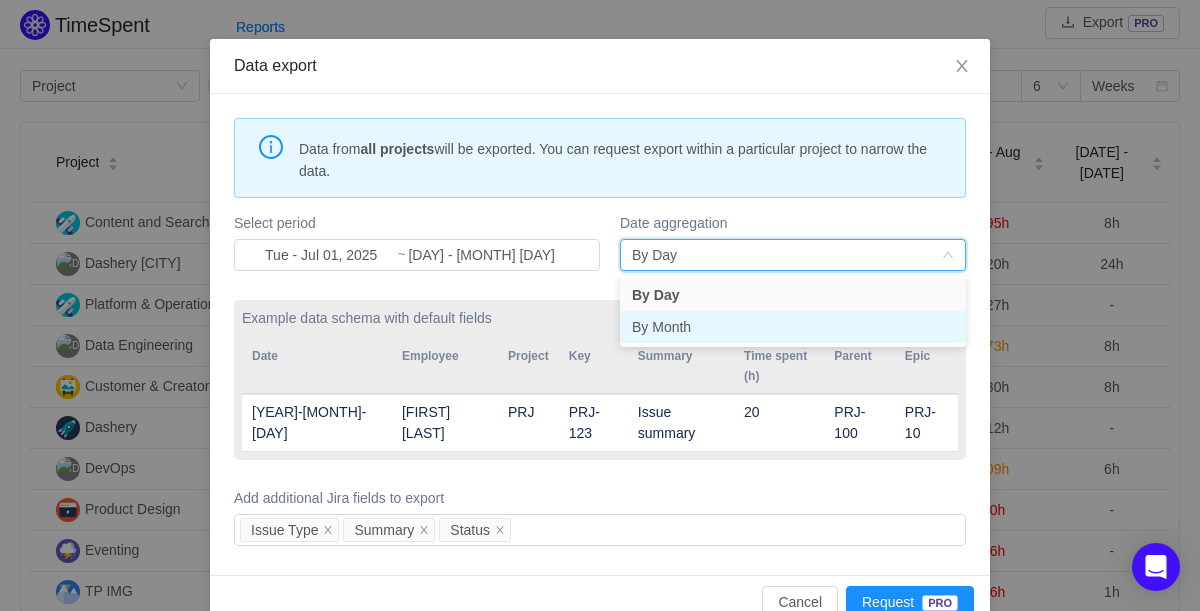 click on "By Month" at bounding box center (793, 327) 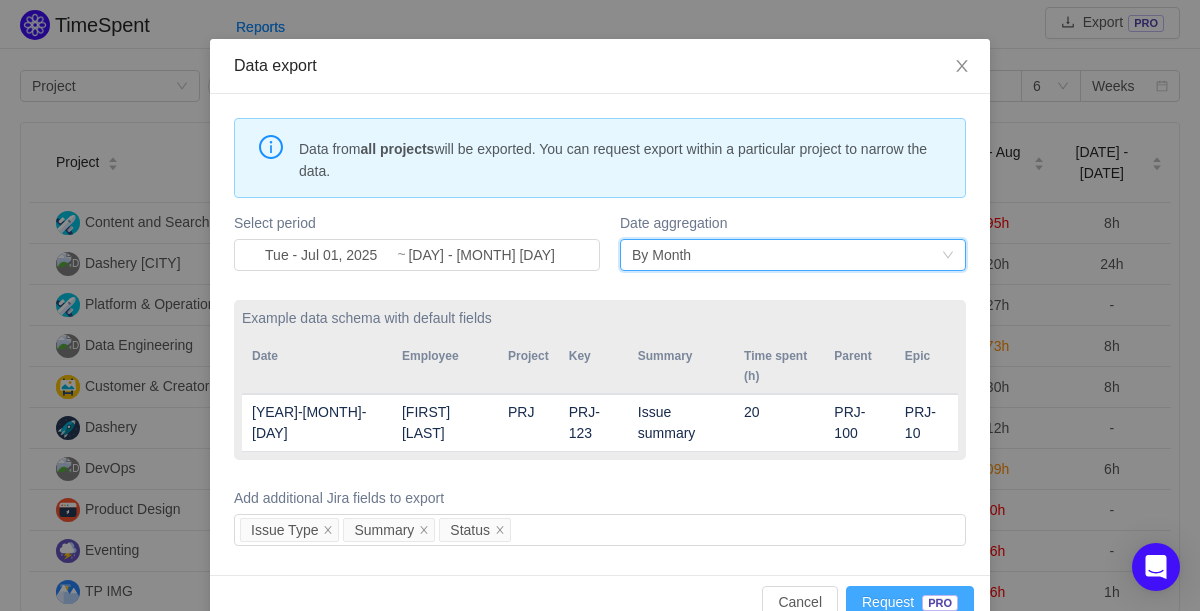 click on "Request PRO" at bounding box center (910, 602) 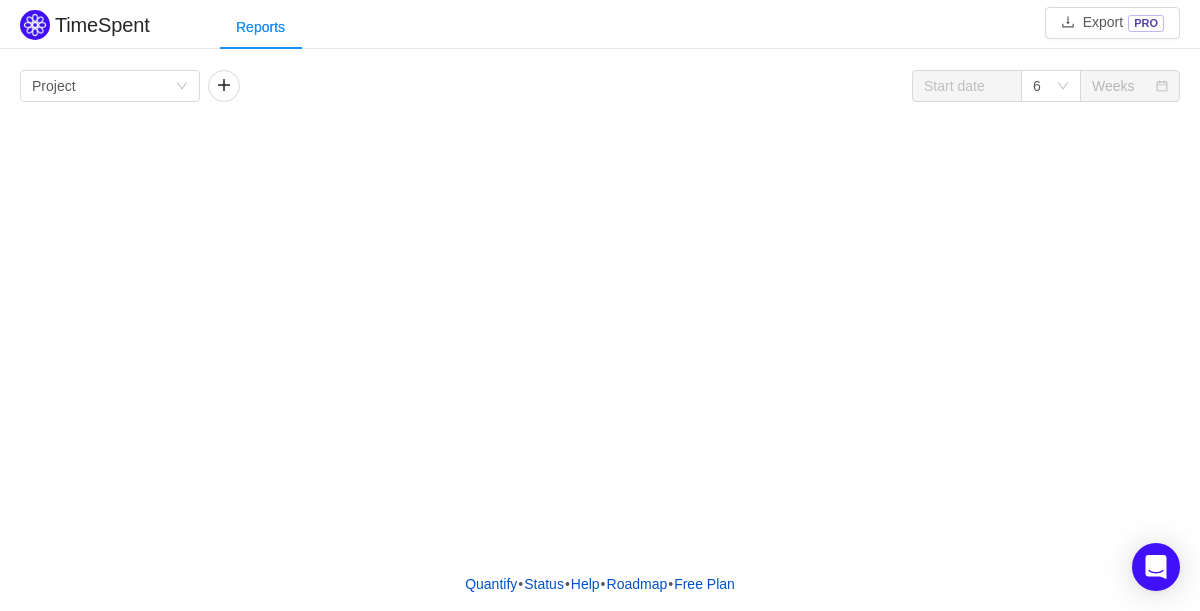scroll, scrollTop: 0, scrollLeft: 0, axis: both 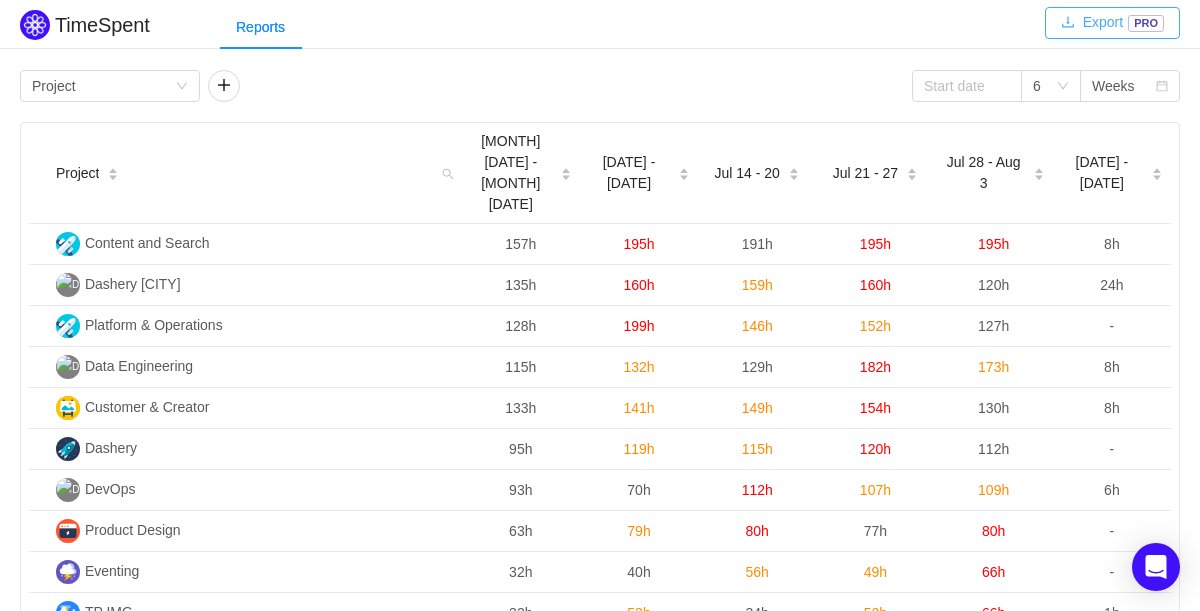 click on "Export PRO" at bounding box center [1112, 23] 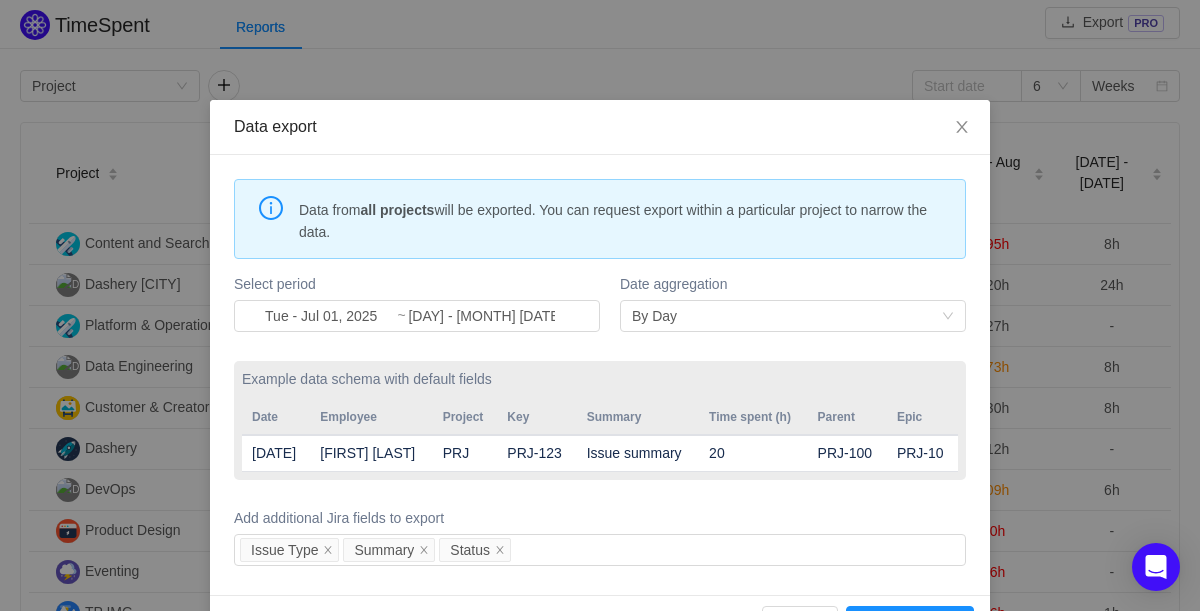 scroll, scrollTop: 61, scrollLeft: 0, axis: vertical 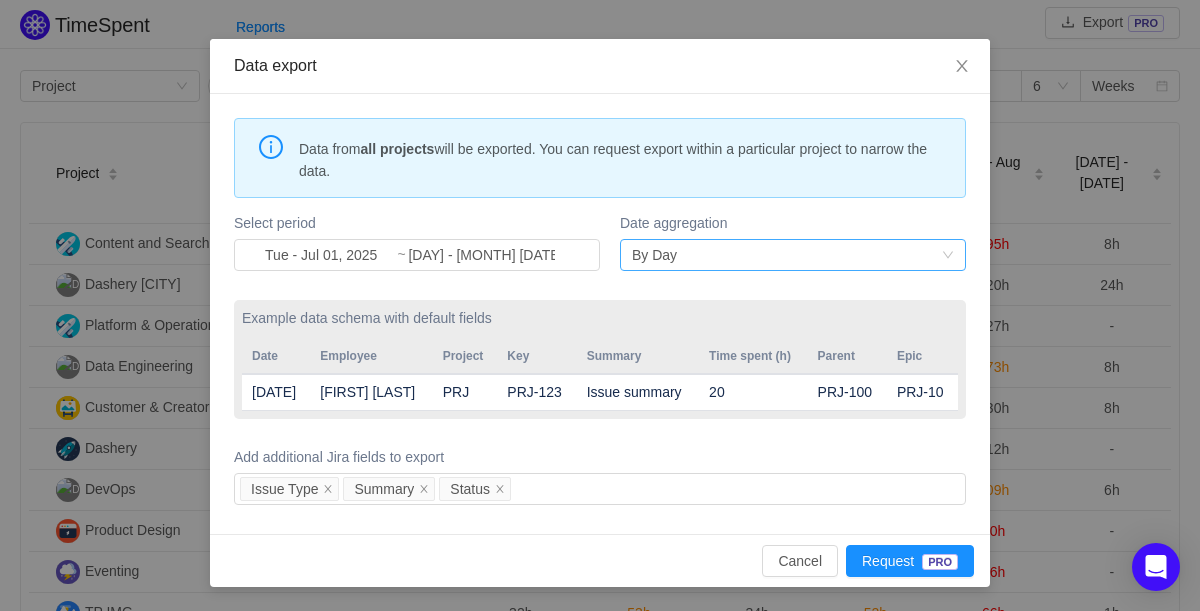 click on "By Day" at bounding box center [786, 255] 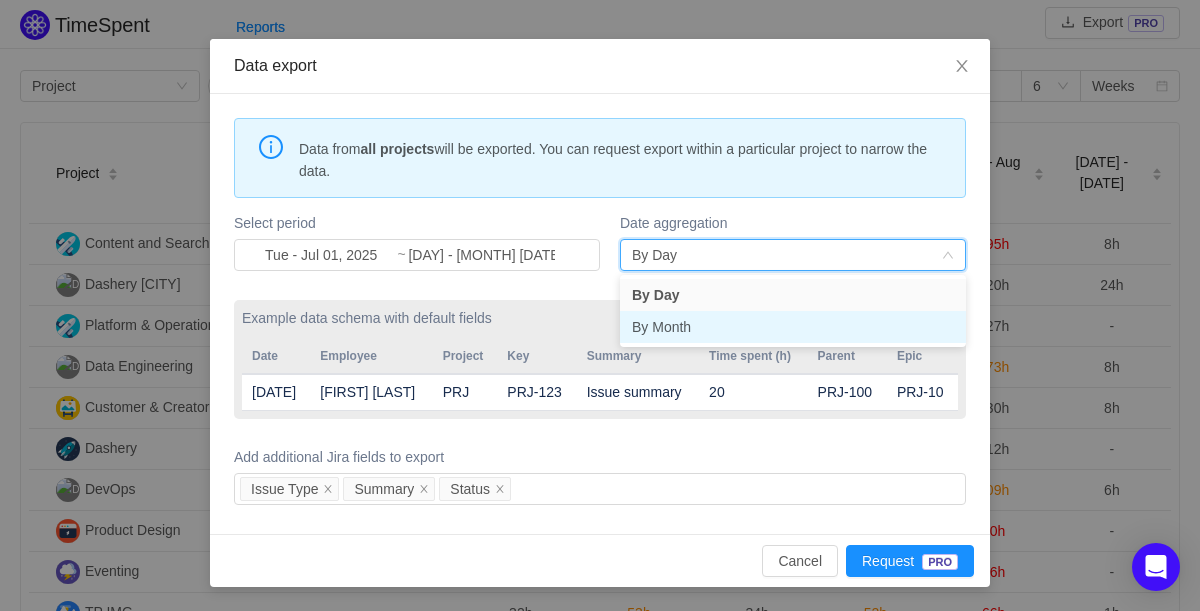 click on "By Month" at bounding box center (793, 327) 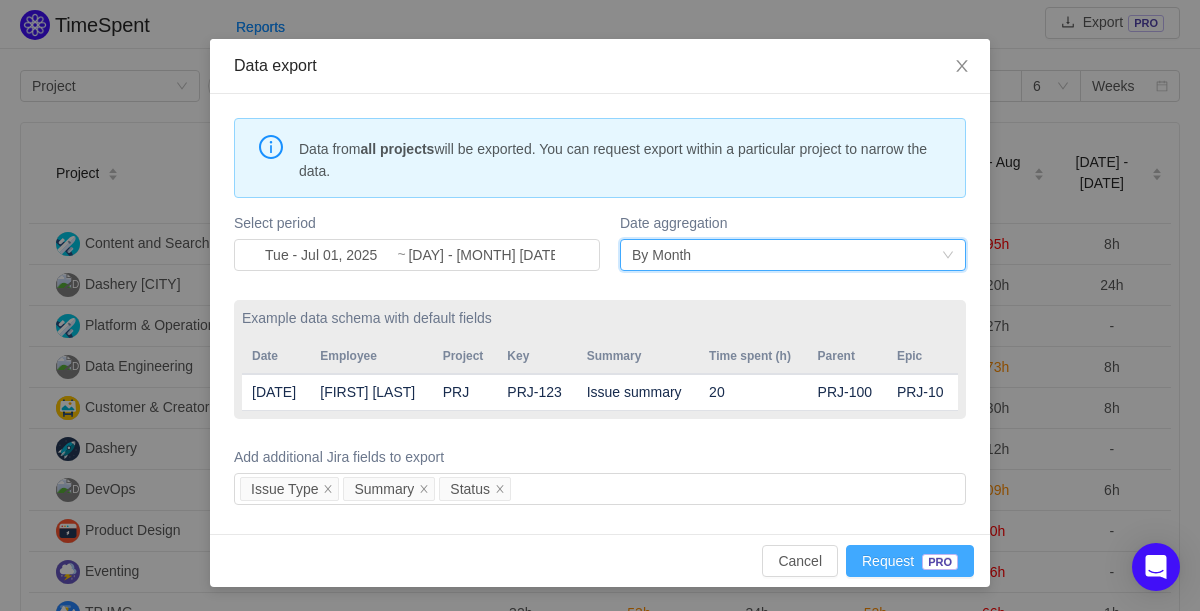 click on "Request PRO" at bounding box center (910, 561) 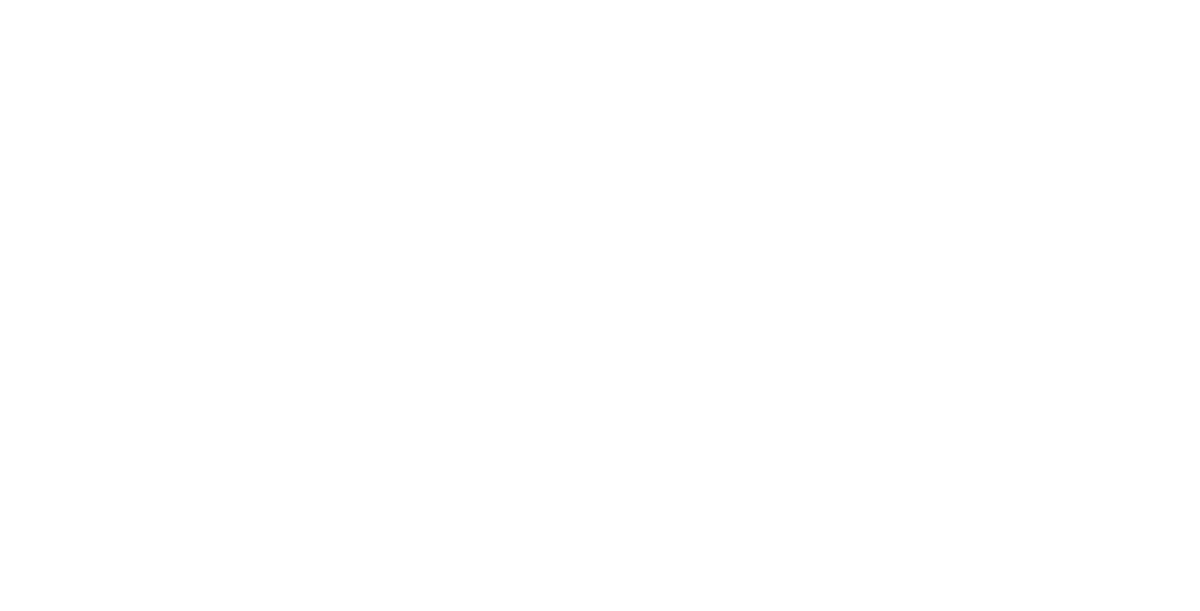 scroll, scrollTop: 0, scrollLeft: 0, axis: both 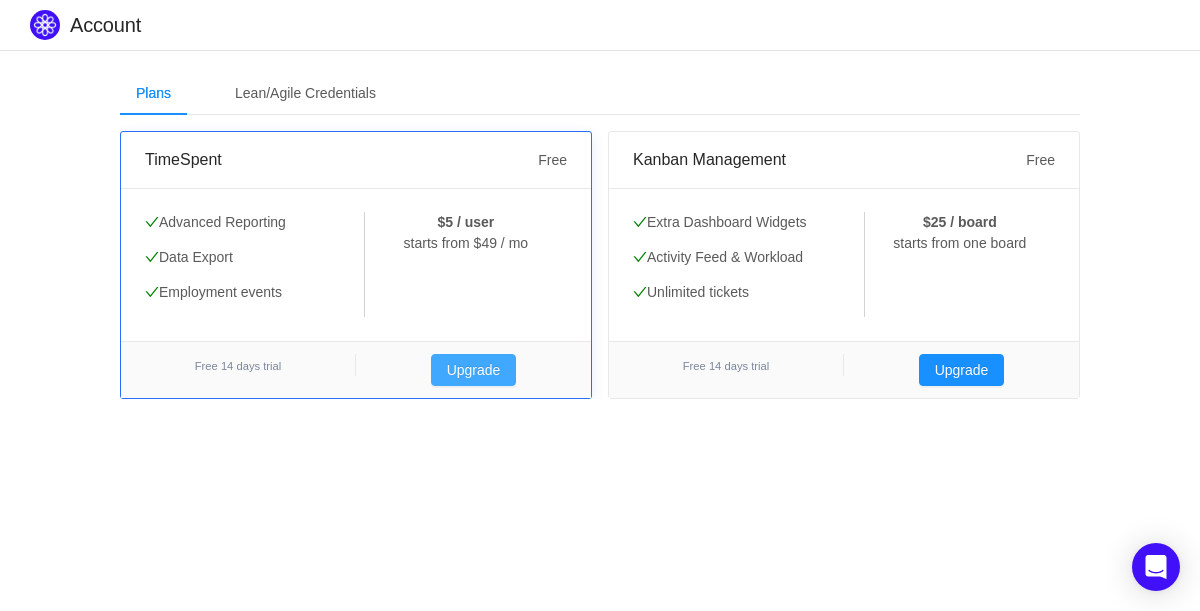 click on "Upgrade" at bounding box center [474, 370] 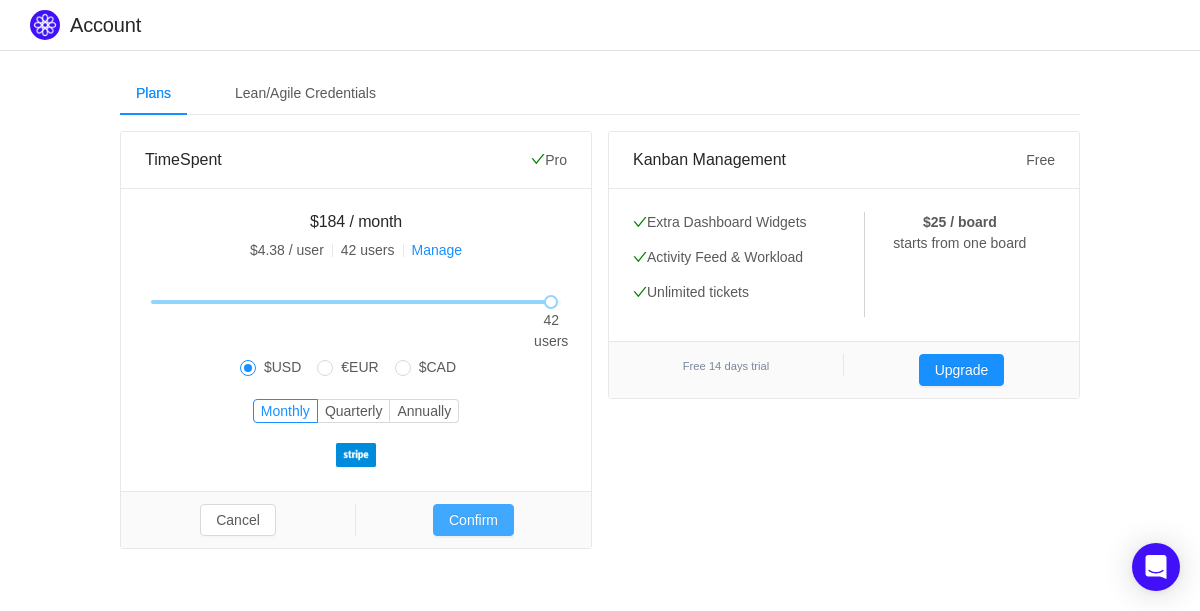 type 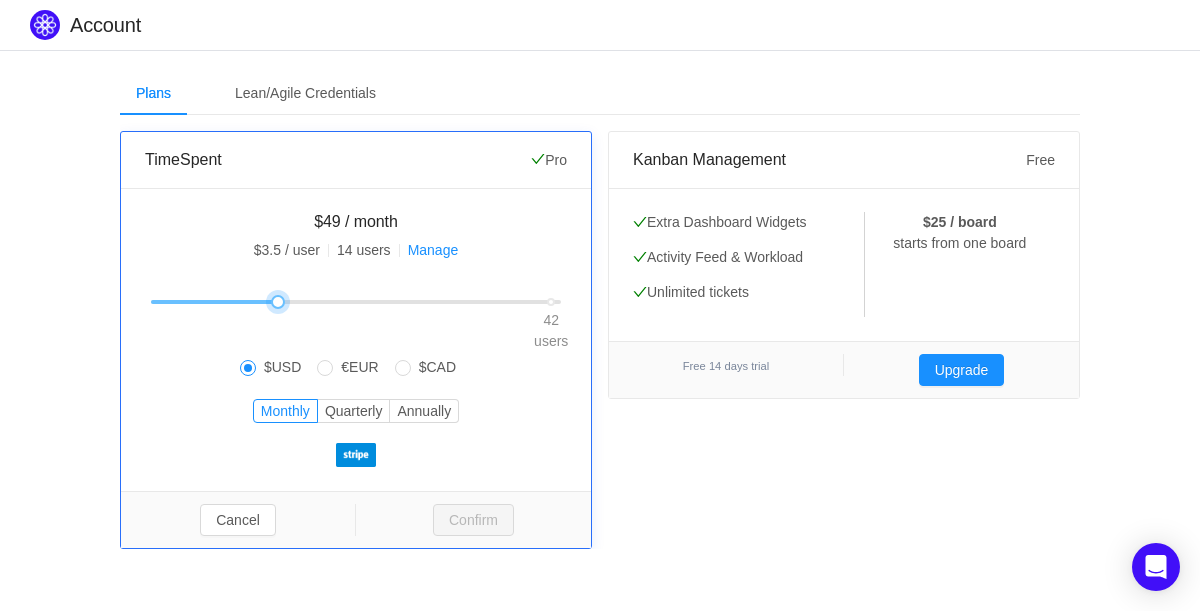 drag, startPoint x: 550, startPoint y: 299, endPoint x: 278, endPoint y: 301, distance: 272.00735 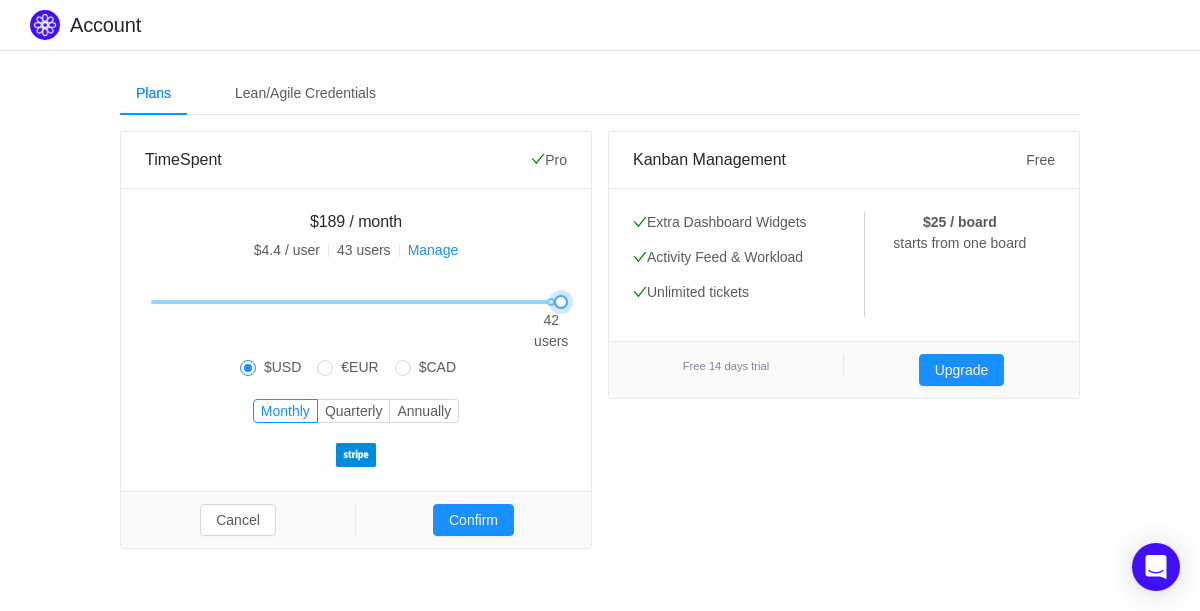 drag, startPoint x: 280, startPoint y: 300, endPoint x: 603, endPoint y: 310, distance: 323.15475 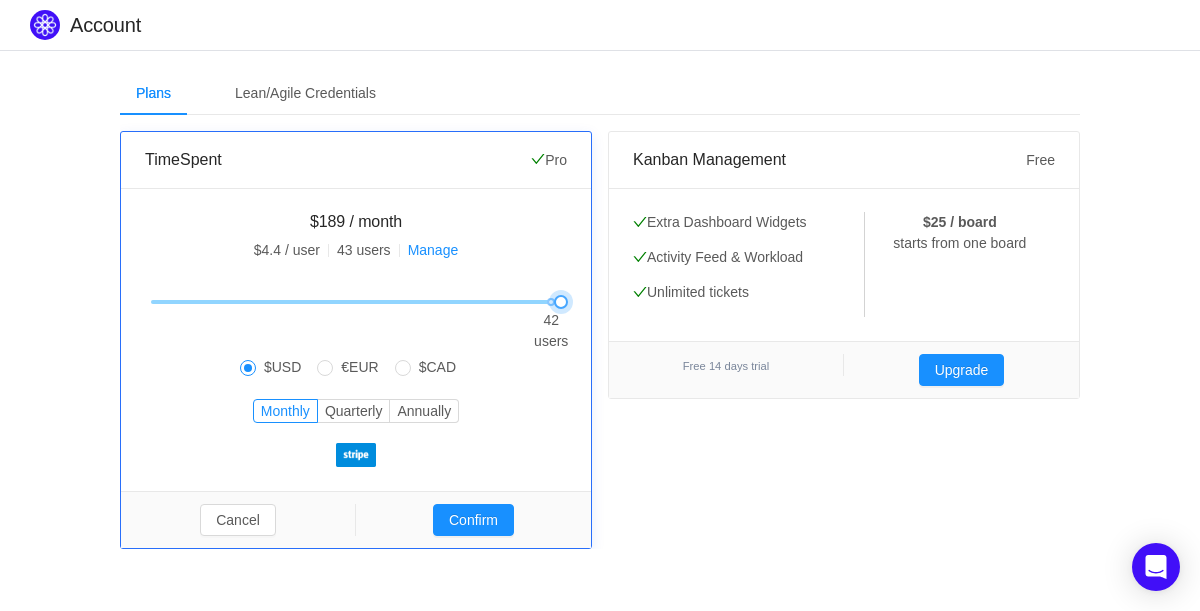 click on "Advanced Reporting   Data Export   Employment events   Advanced Reporting   Data Export   Employment events   $189 / month   $4.4 / user   43 users  Manage 42 users  $USD   €EUR   $CAD   Monthly   Quarterly   Annually" at bounding box center (356, 339) 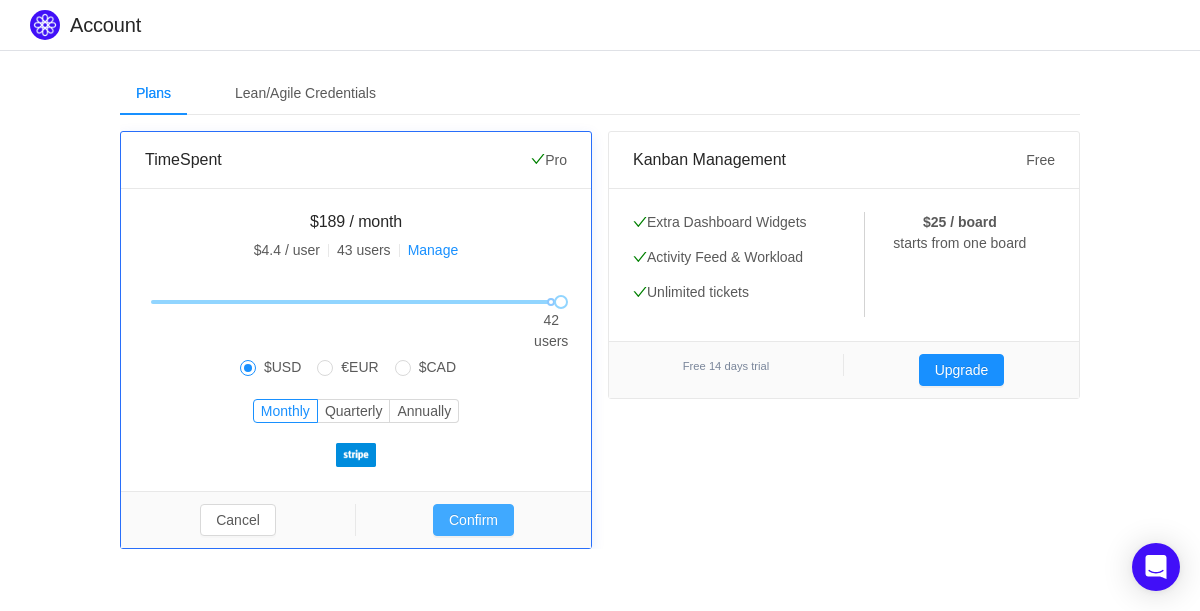 click on "Confirm" at bounding box center [473, 520] 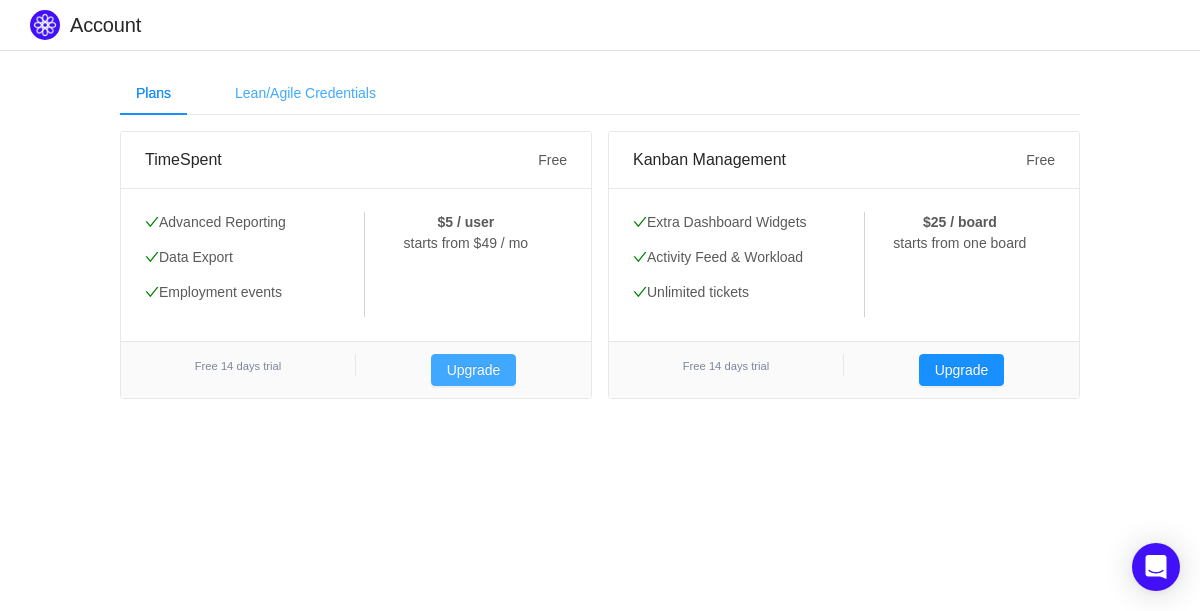 click on "Upgrade" at bounding box center (474, 370) 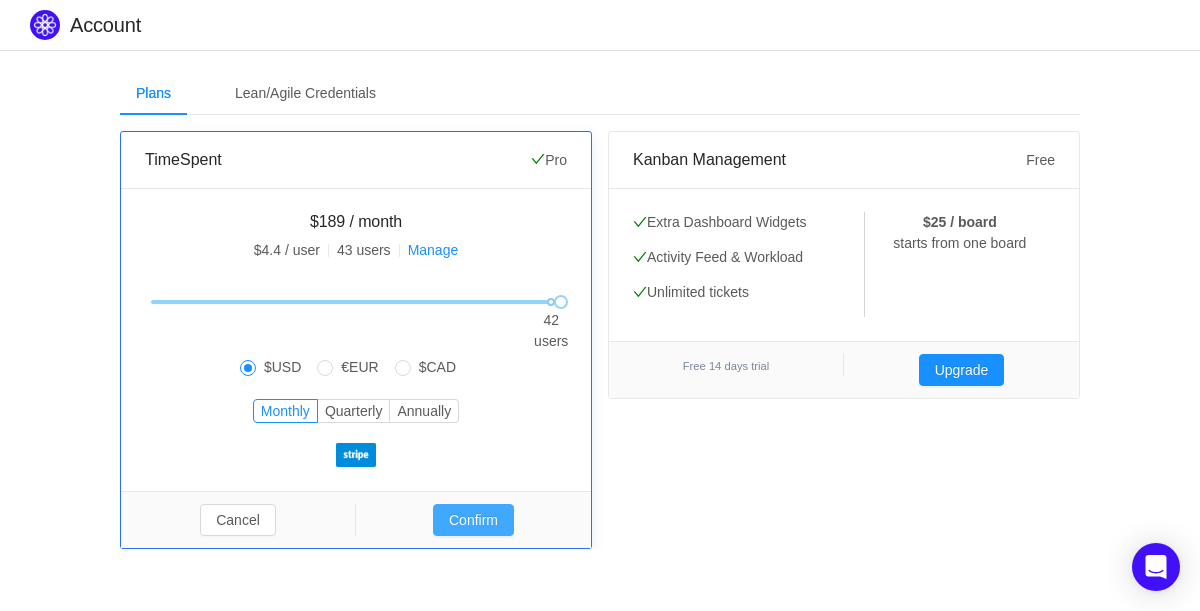 click on "Confirm" at bounding box center (473, 520) 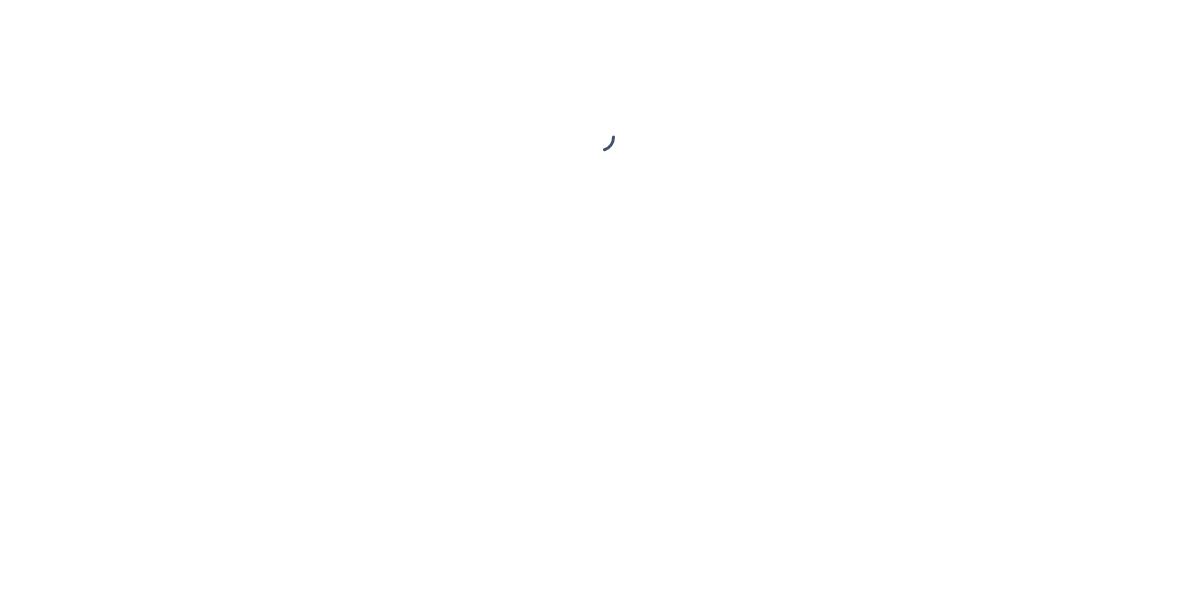 scroll, scrollTop: 0, scrollLeft: 0, axis: both 